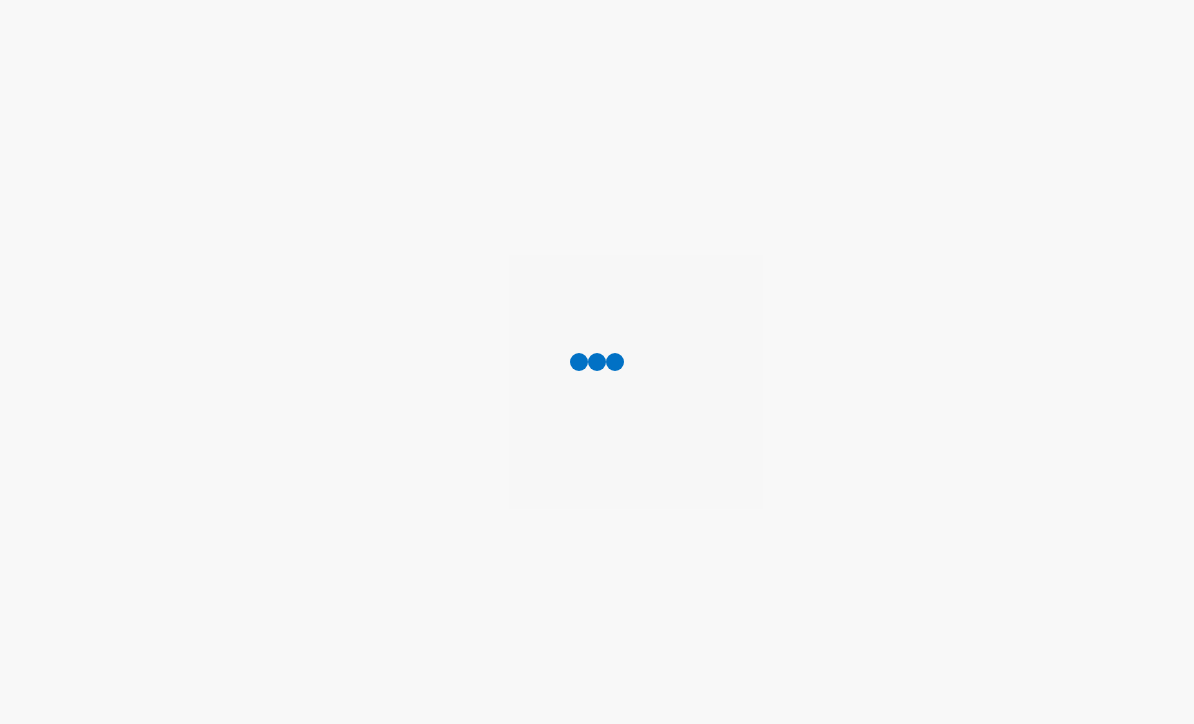 scroll, scrollTop: 1, scrollLeft: 0, axis: vertical 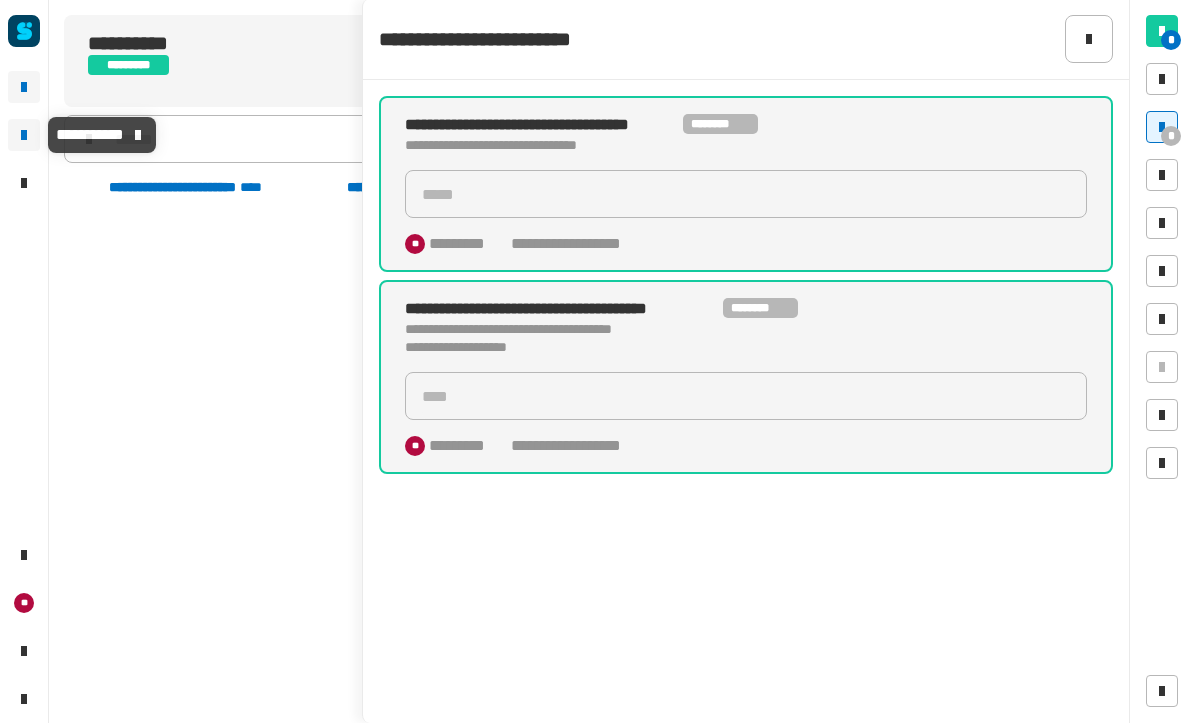 click 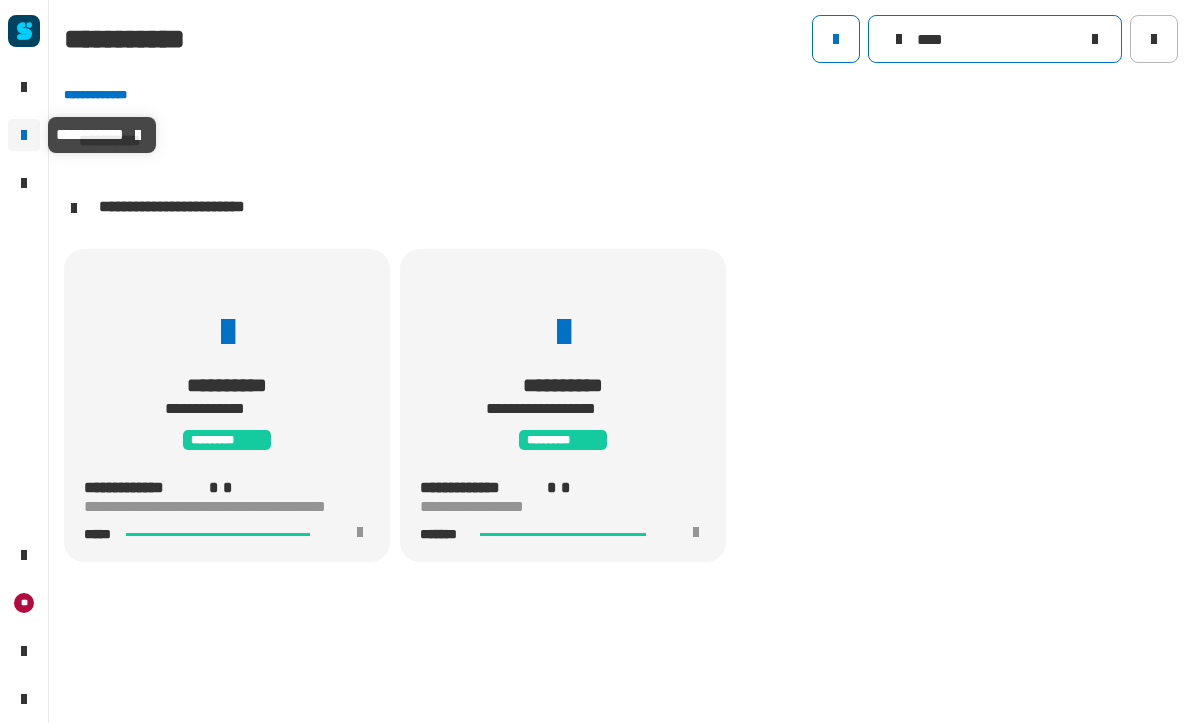 click on "****" 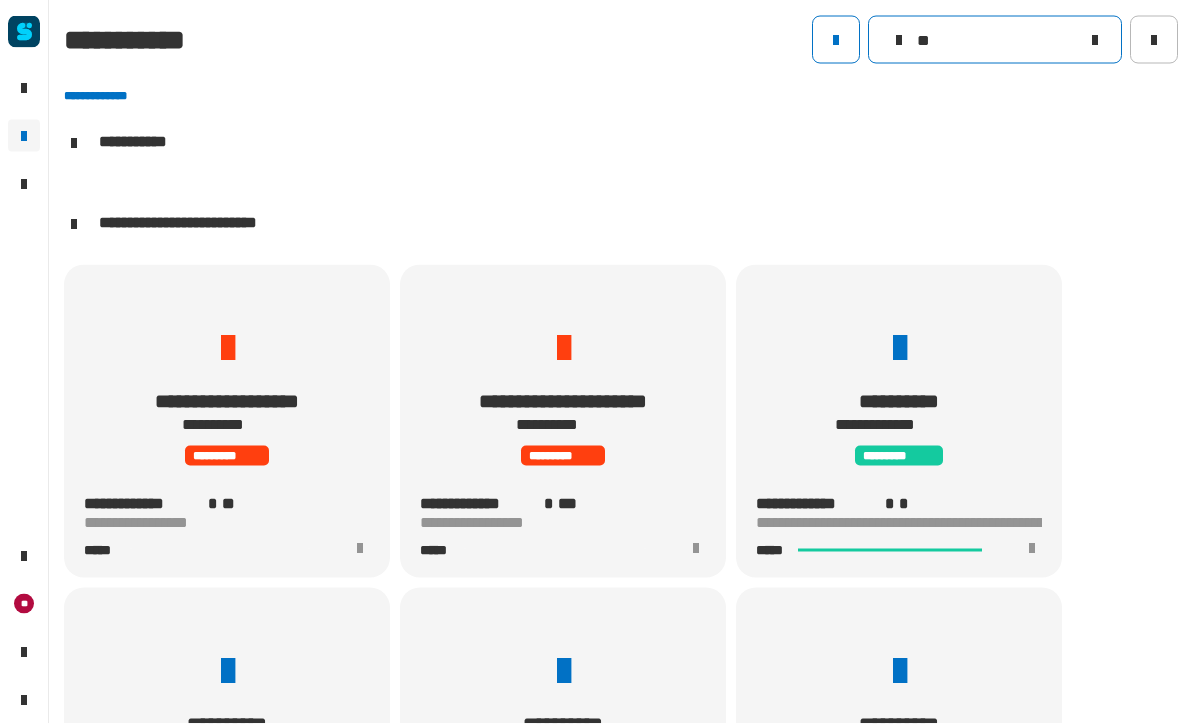 scroll, scrollTop: 1, scrollLeft: 0, axis: vertical 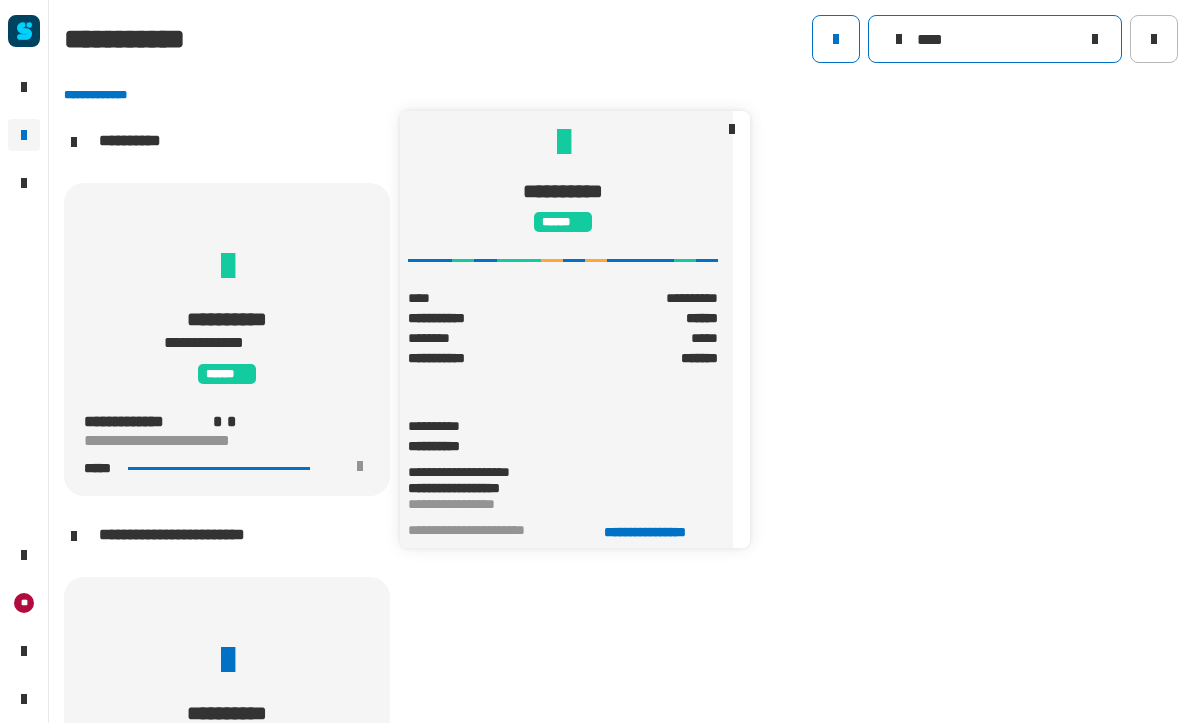 type on "****" 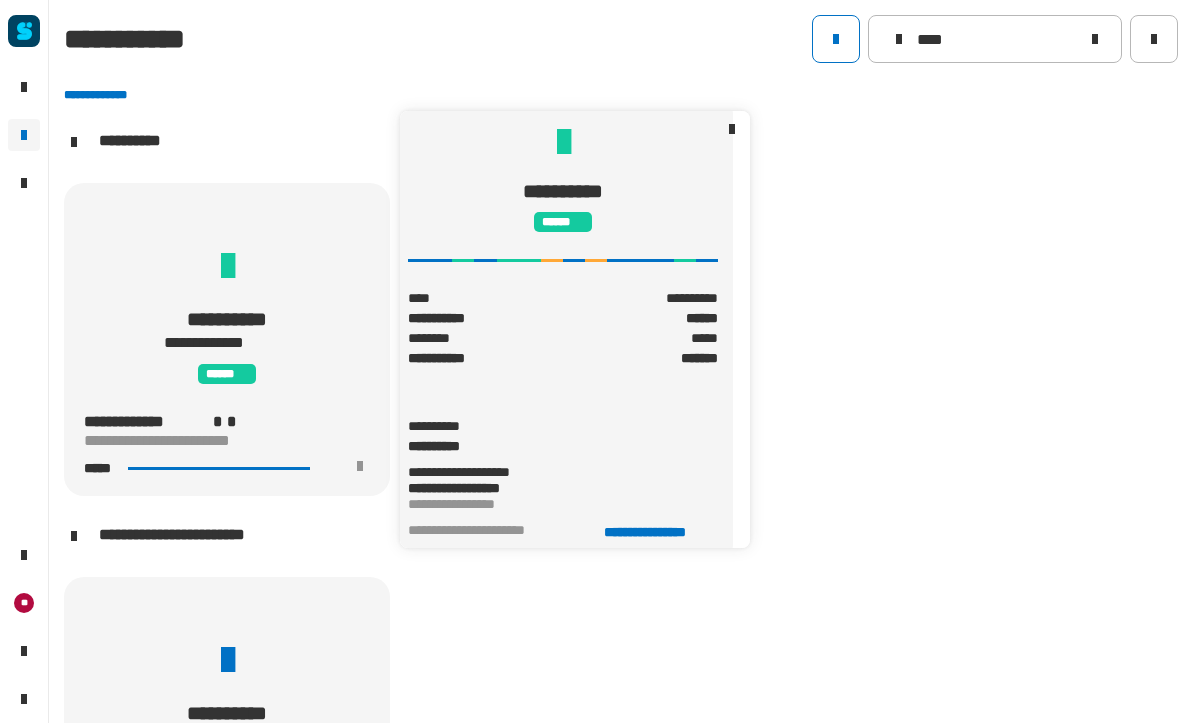 click on "********" 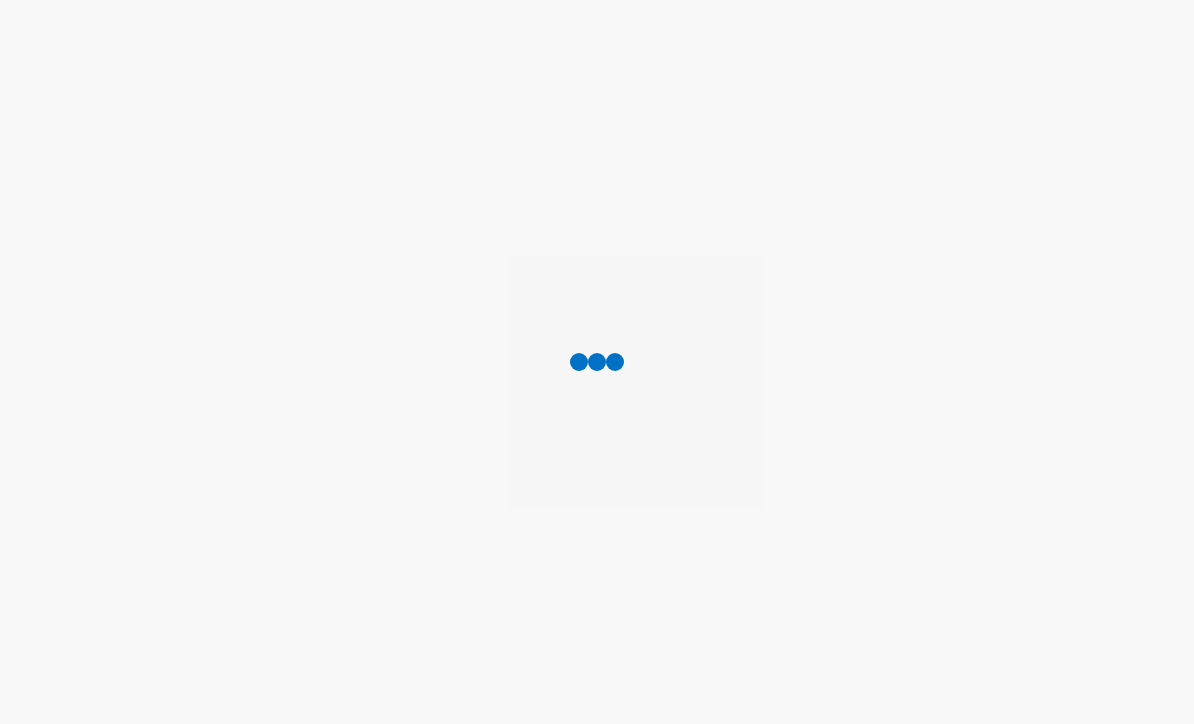 scroll, scrollTop: 0, scrollLeft: 0, axis: both 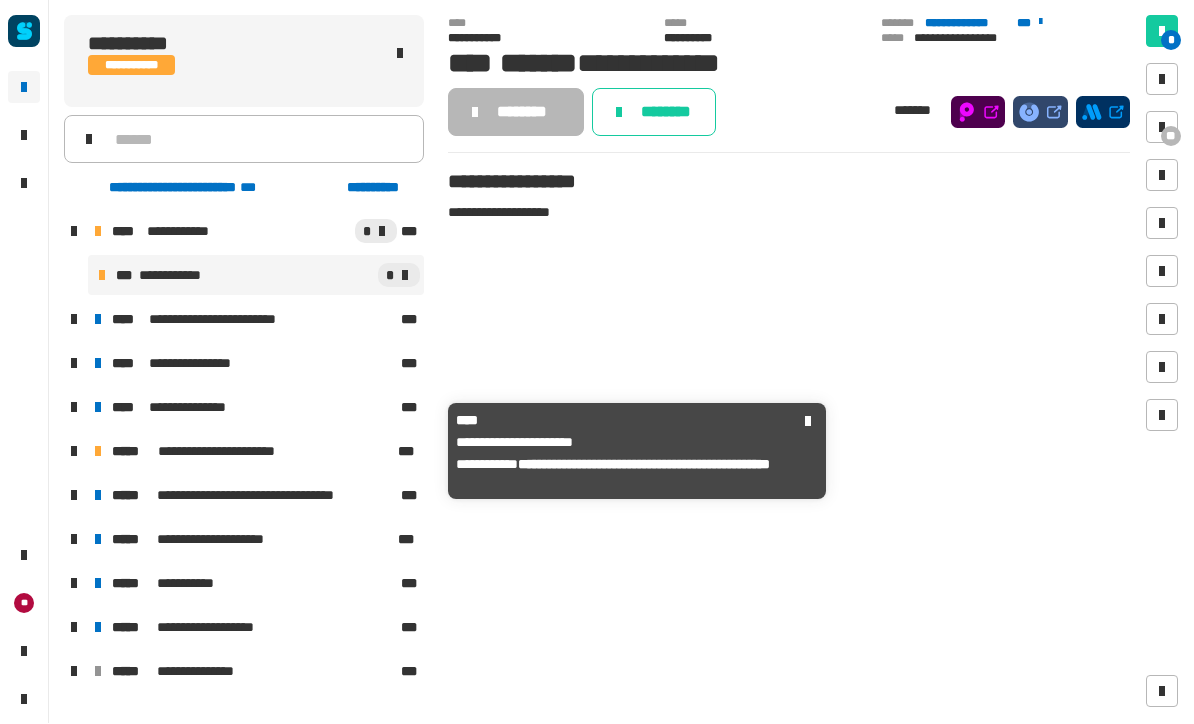 click on "**********" at bounding box center (253, 452) 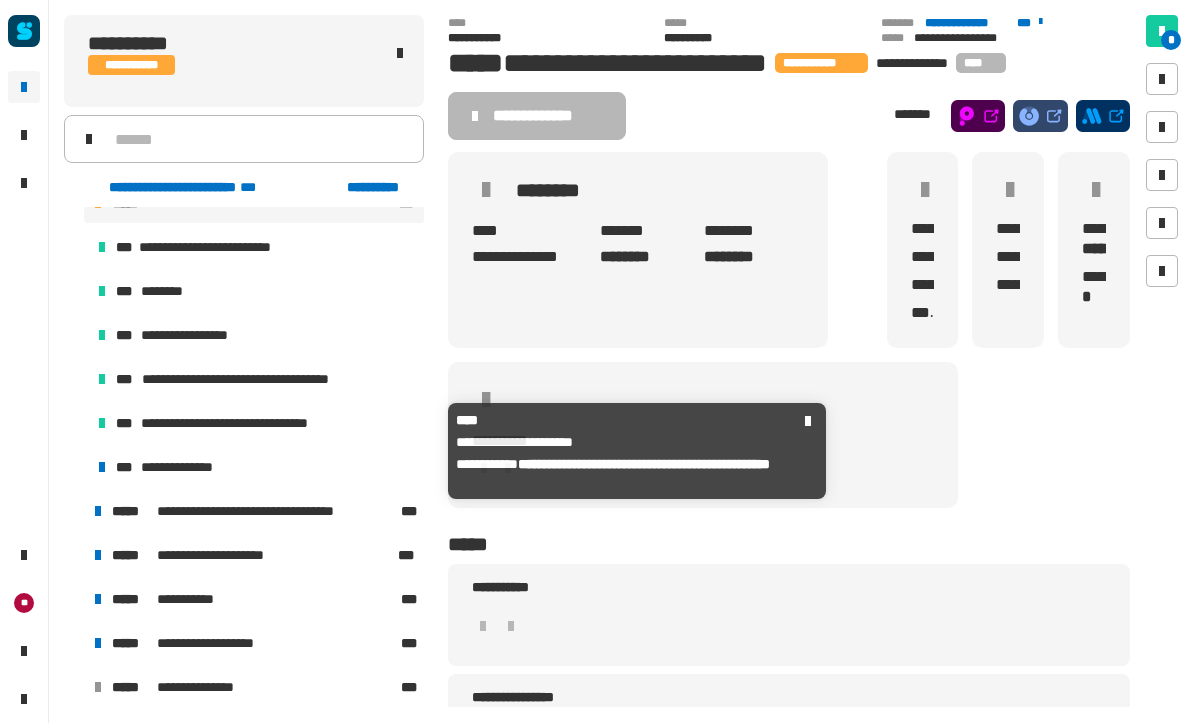scroll, scrollTop: 248, scrollLeft: 0, axis: vertical 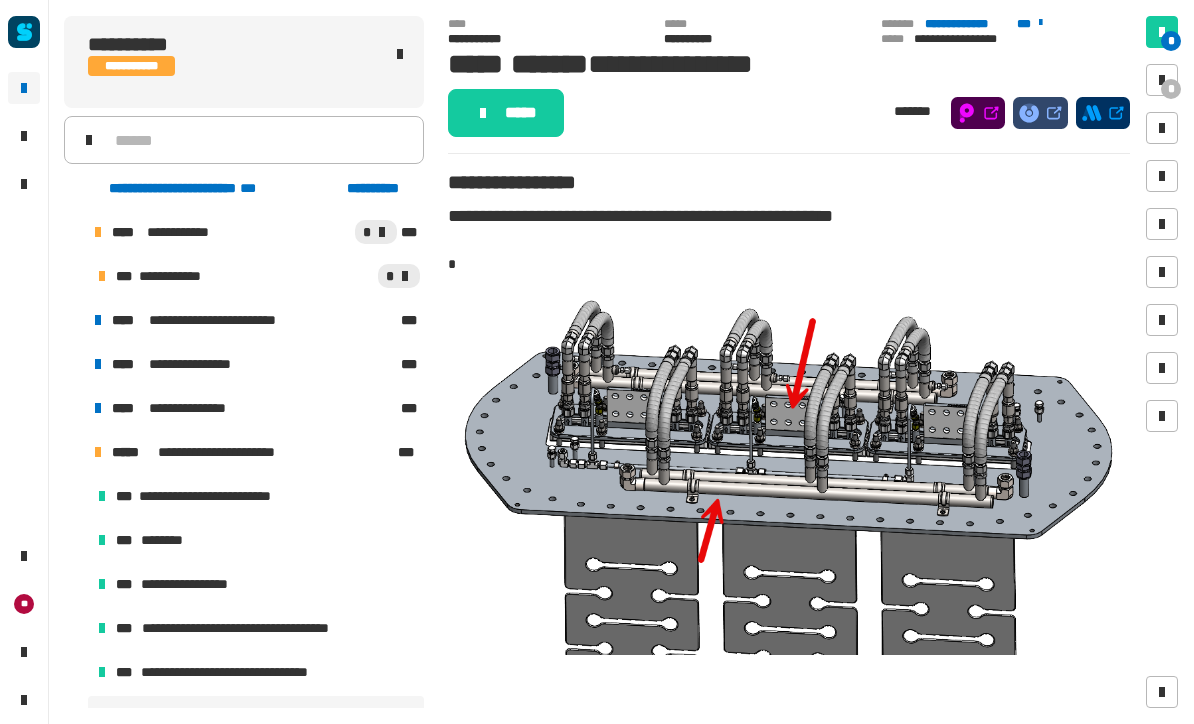 click on "**********" at bounding box center (256, 496) 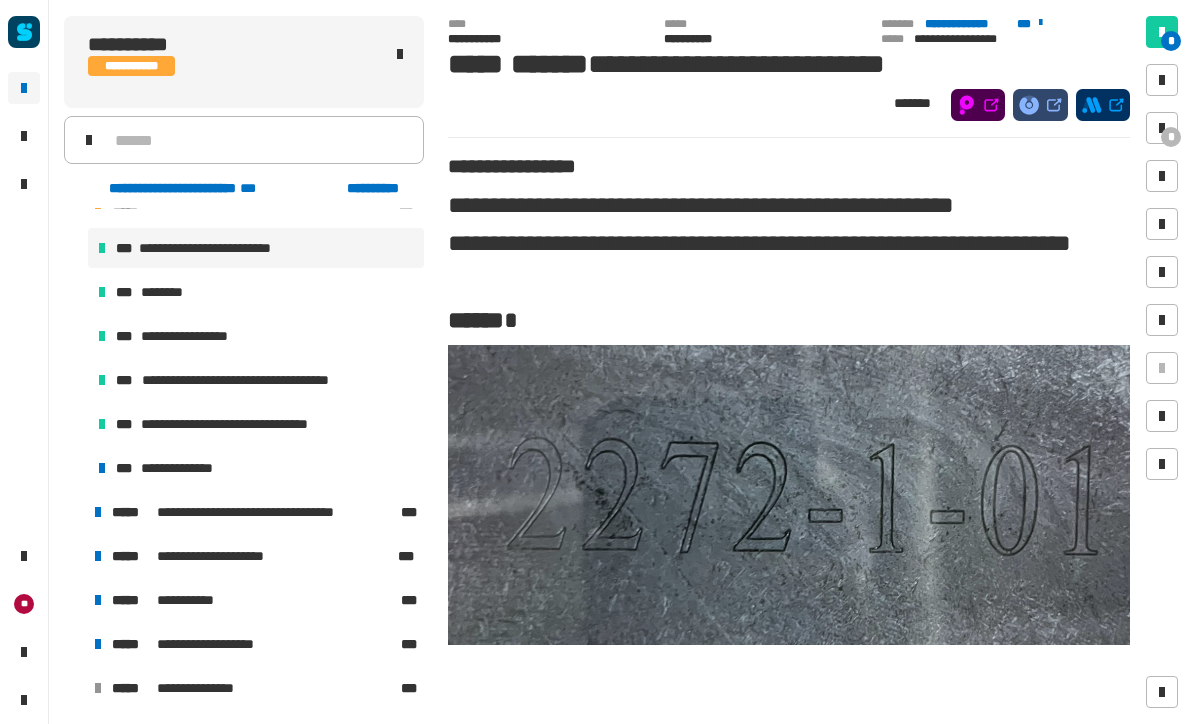 scroll, scrollTop: 248, scrollLeft: 0, axis: vertical 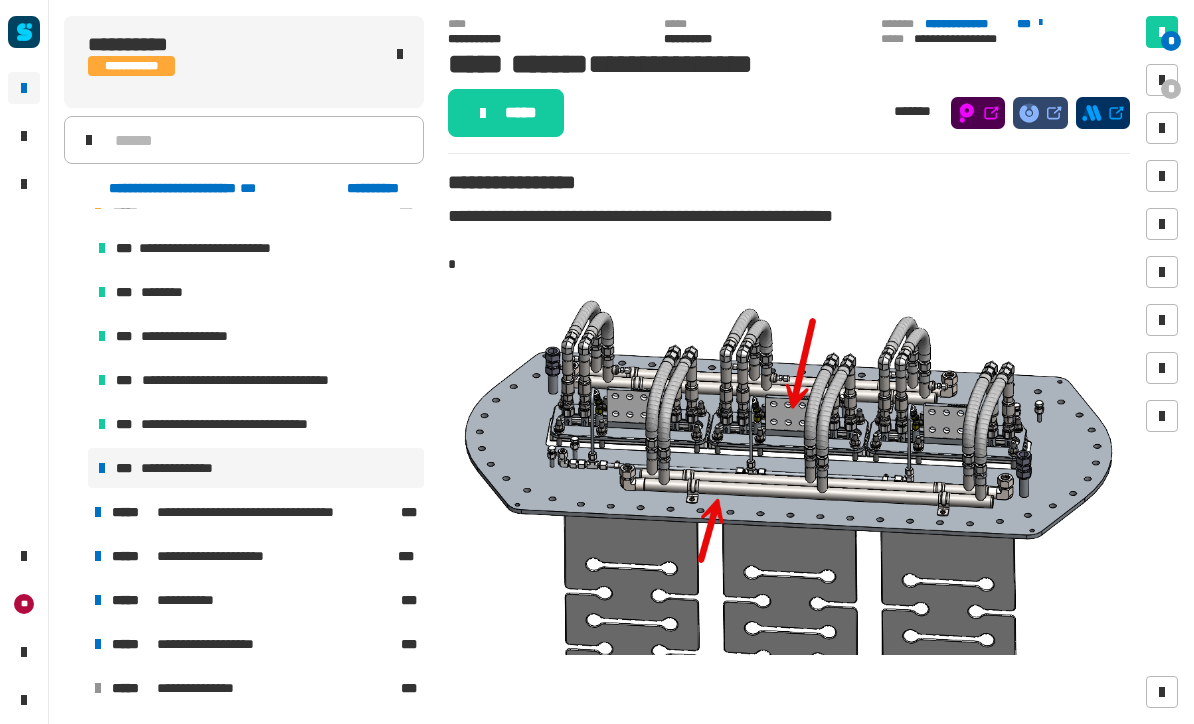 click on "*" at bounding box center (1162, 80) 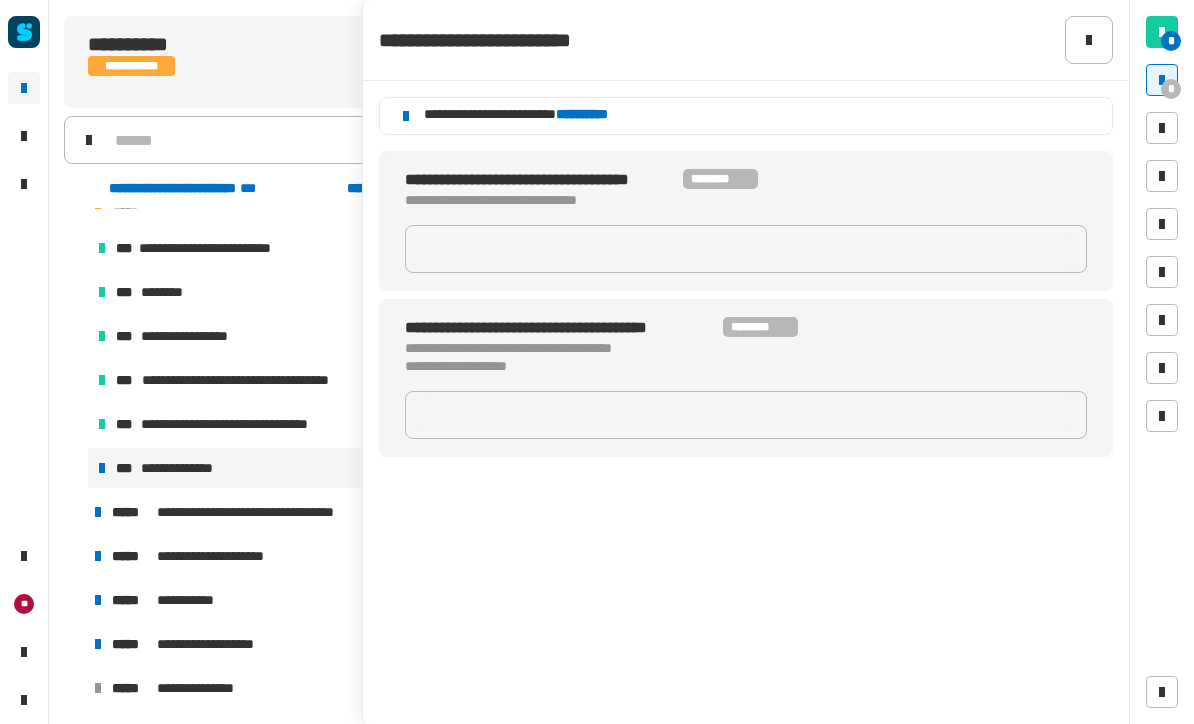 click on "**********" 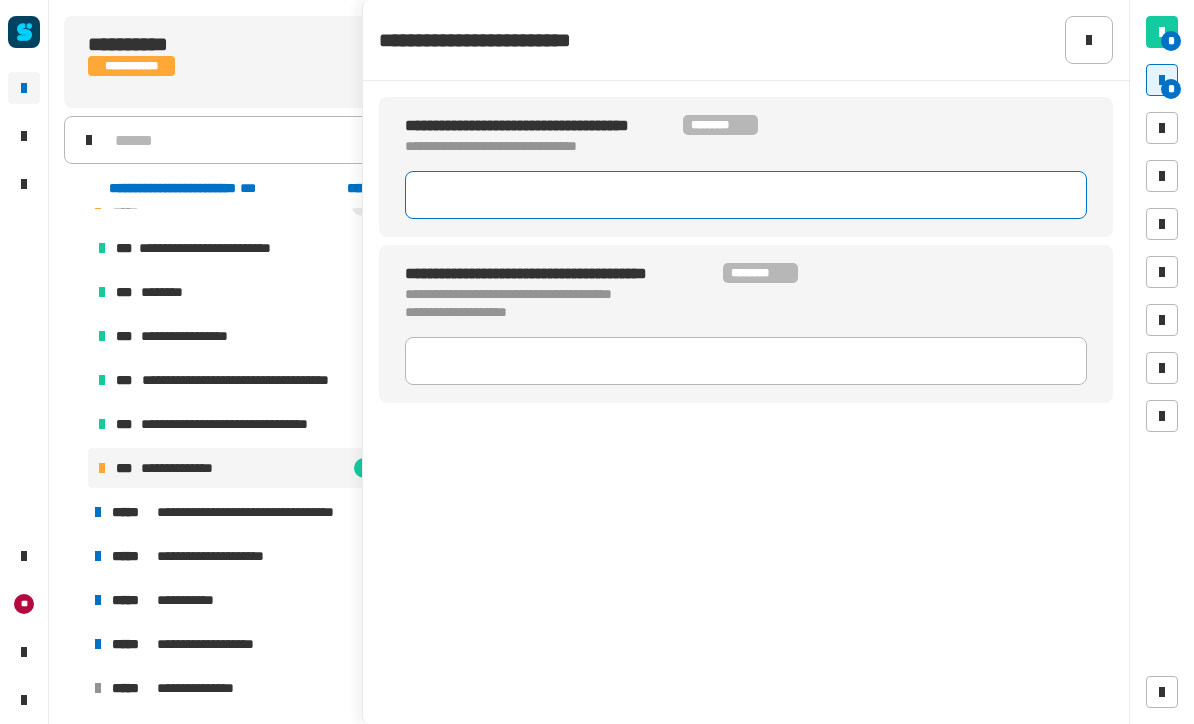 click 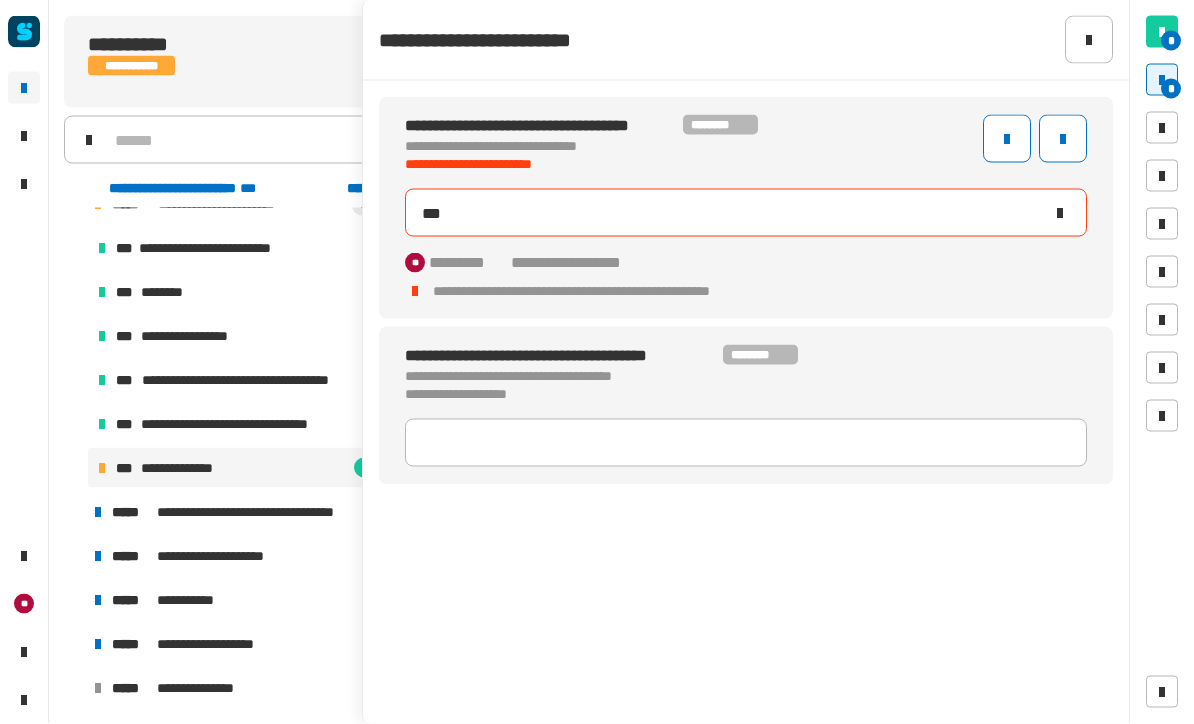 type on "*" 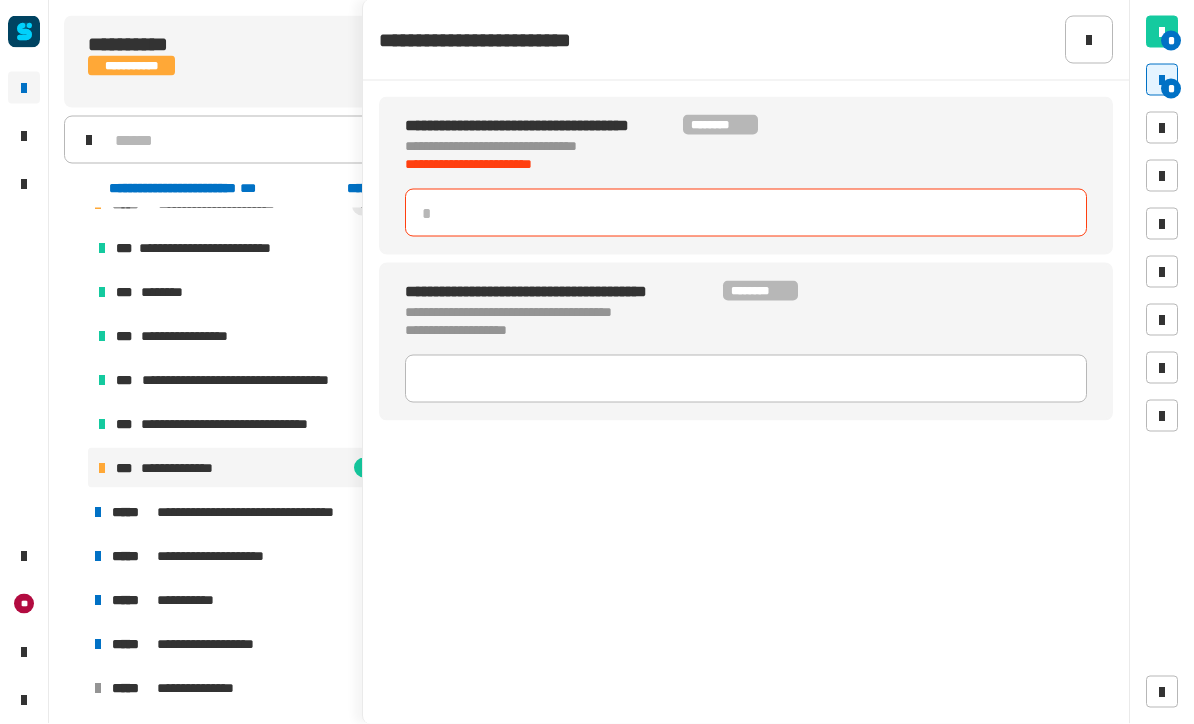 type on "*" 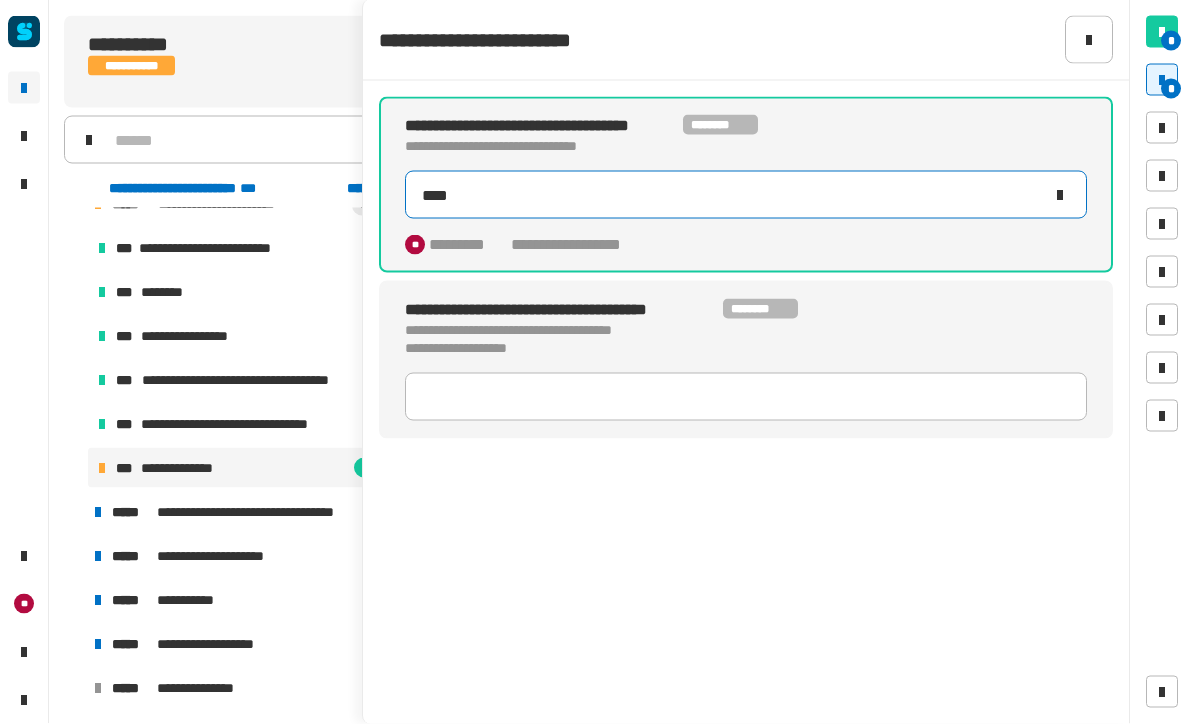 type on "*****" 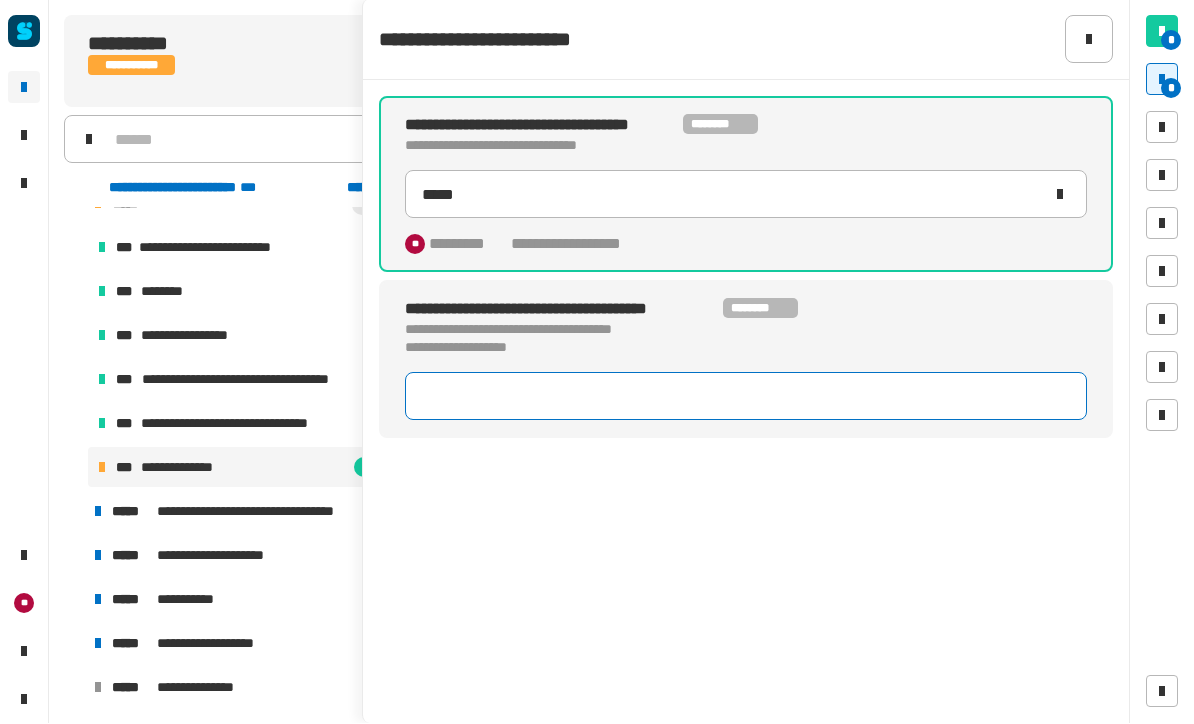 click 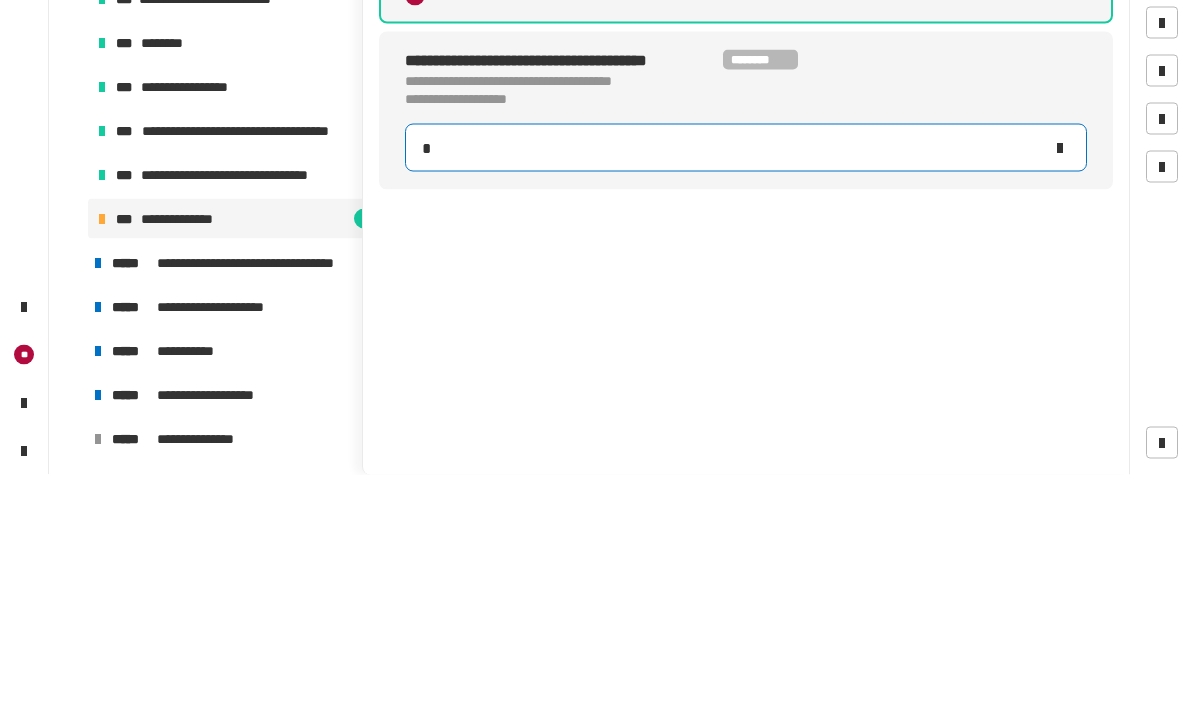type on "**" 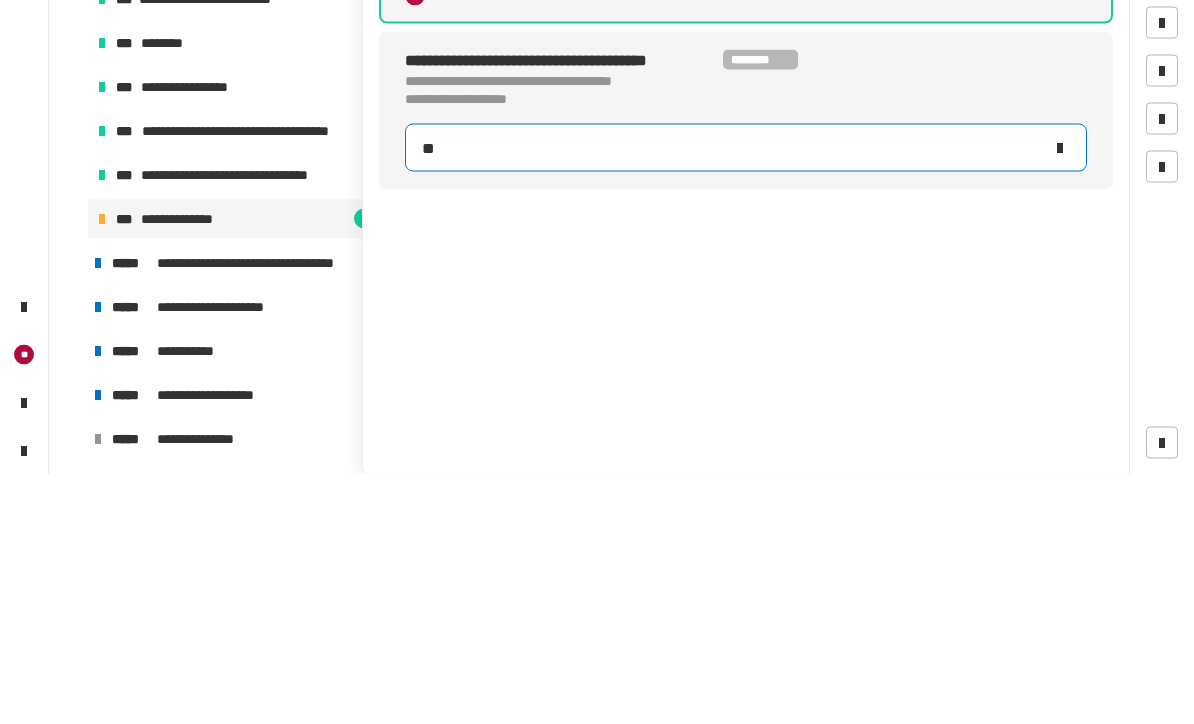 type on "****" 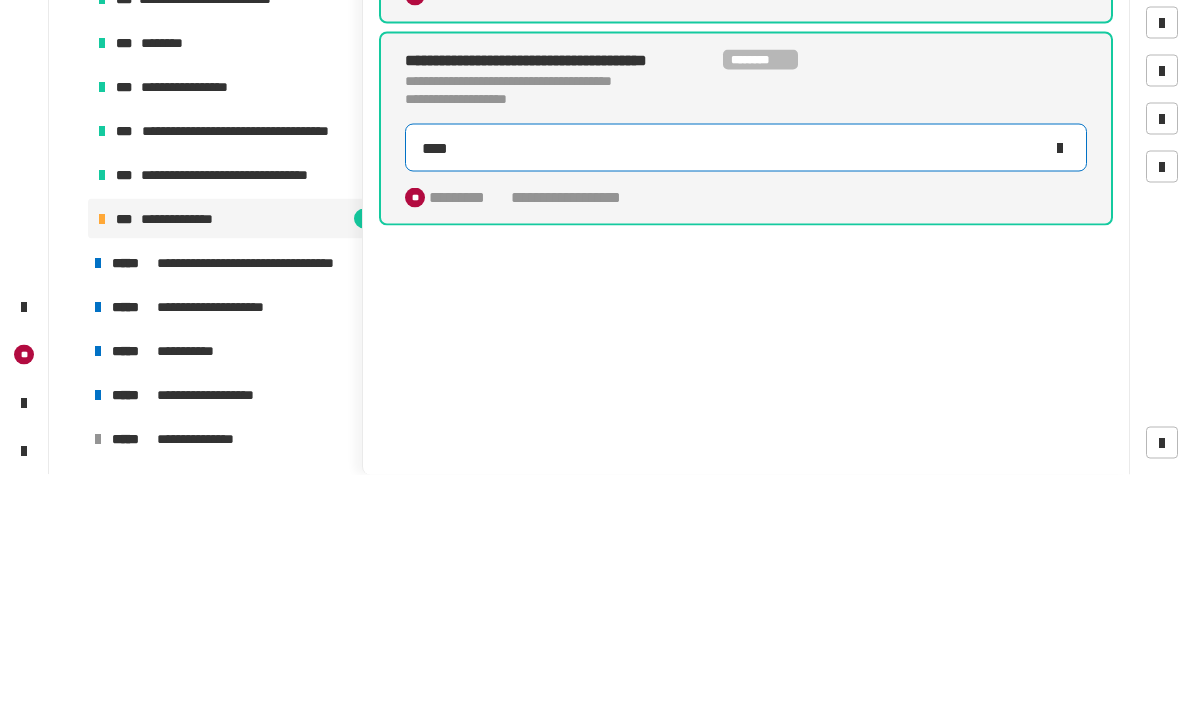type on "****" 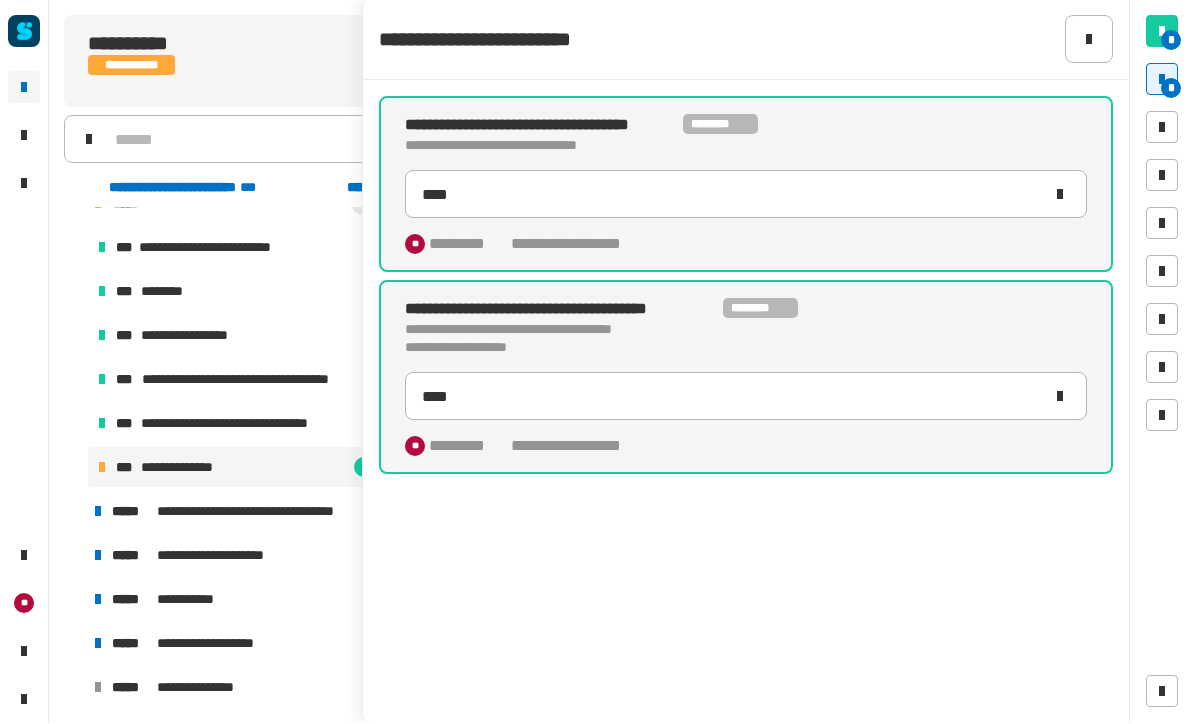 click at bounding box center (1162, 80) 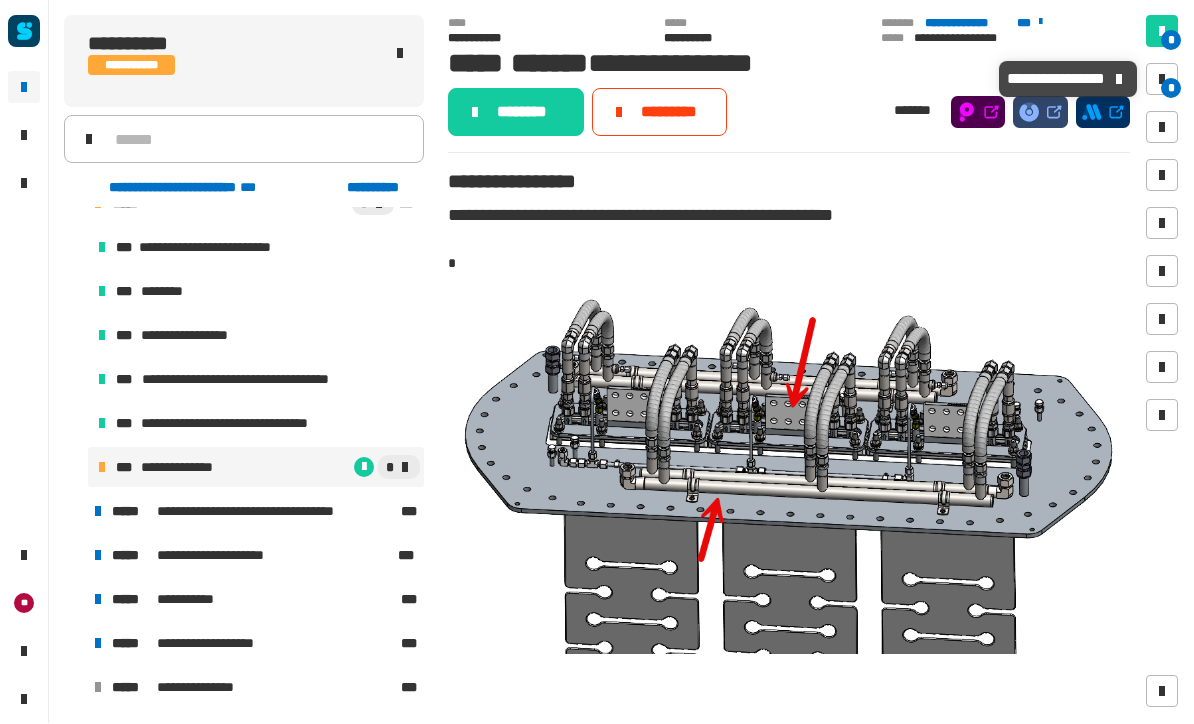 click on "********" 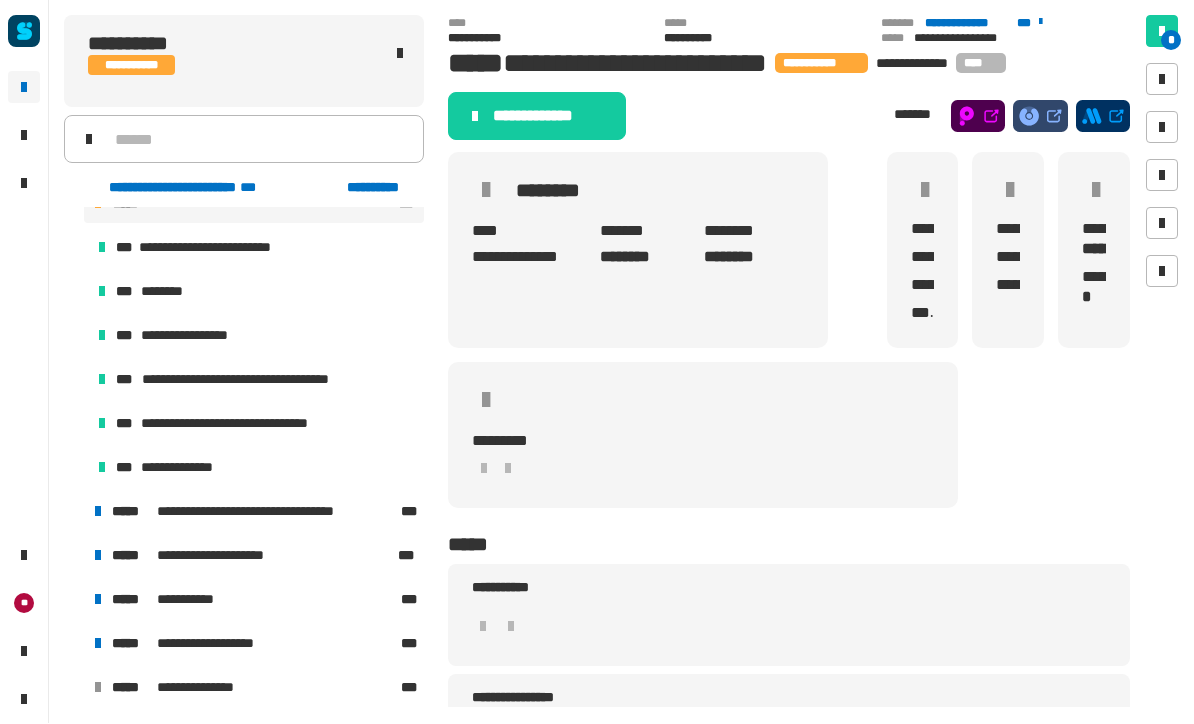 click on "**********" 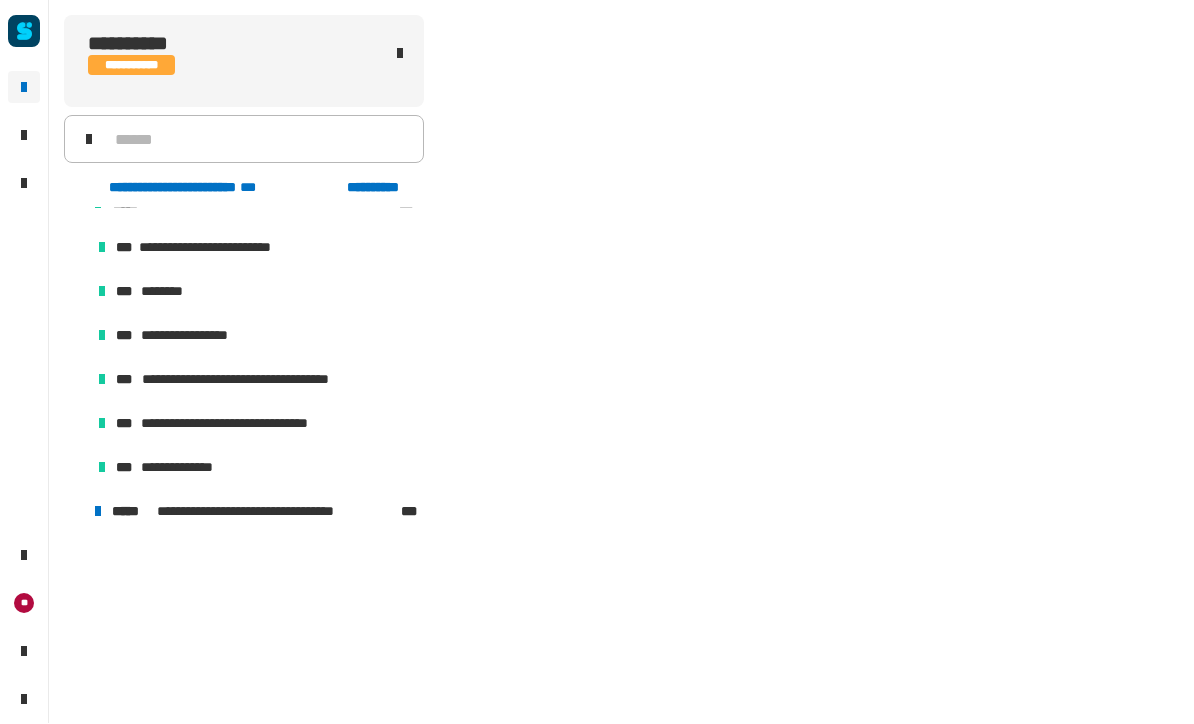 scroll, scrollTop: 0, scrollLeft: 0, axis: both 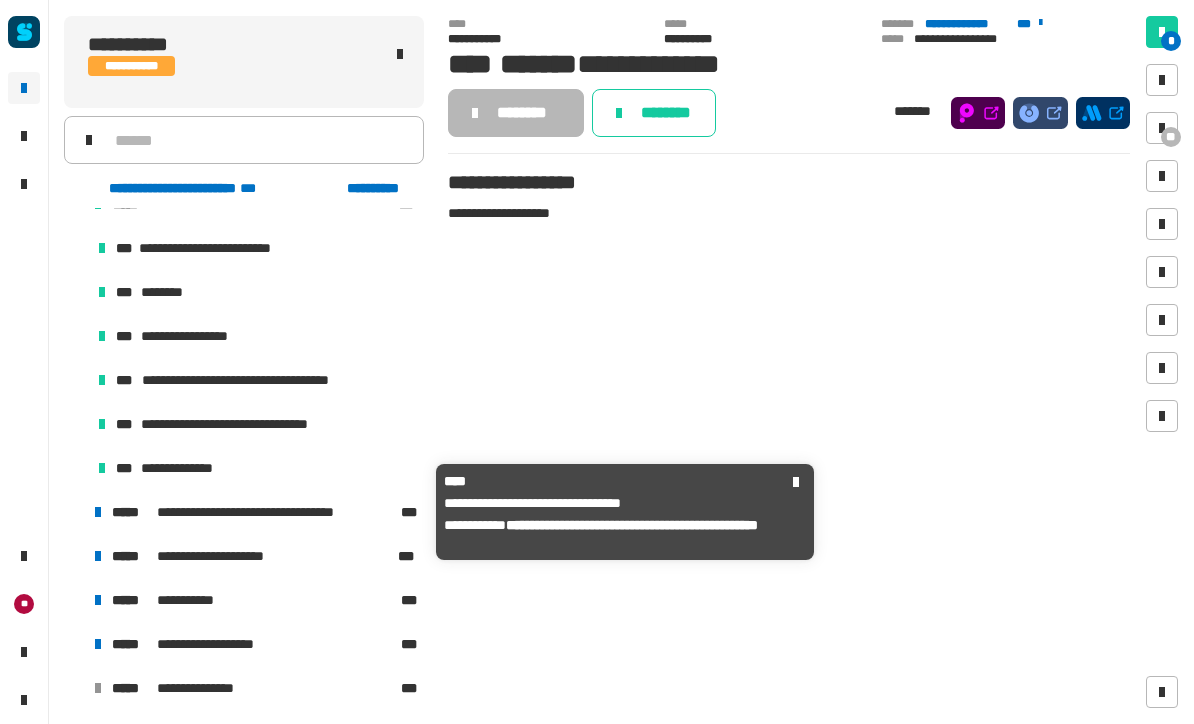 click on "**********" at bounding box center (261, 512) 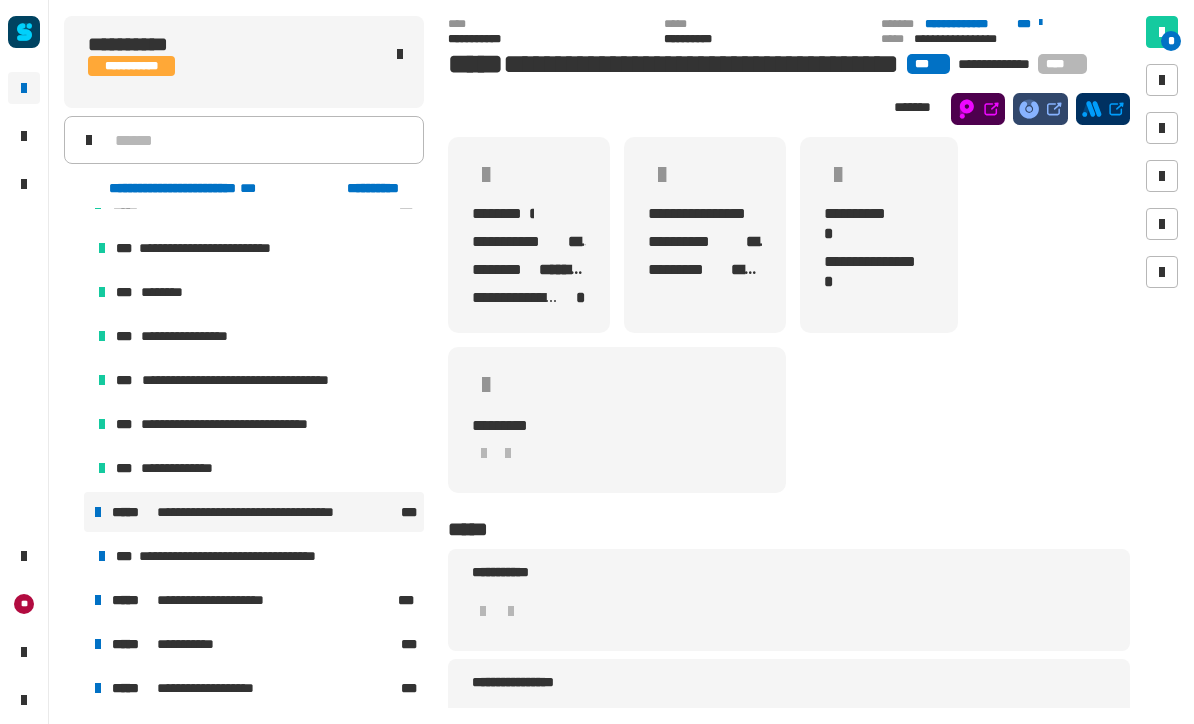 click on "**********" at bounding box center (243, 556) 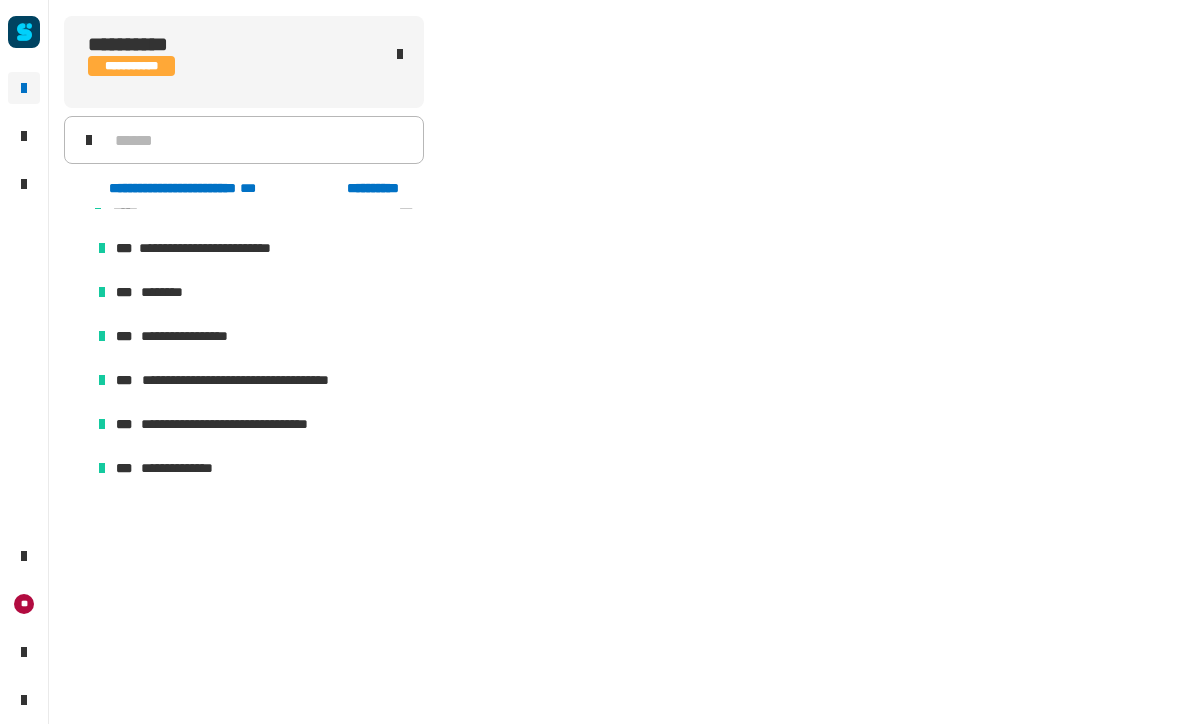 scroll, scrollTop: 292, scrollLeft: 0, axis: vertical 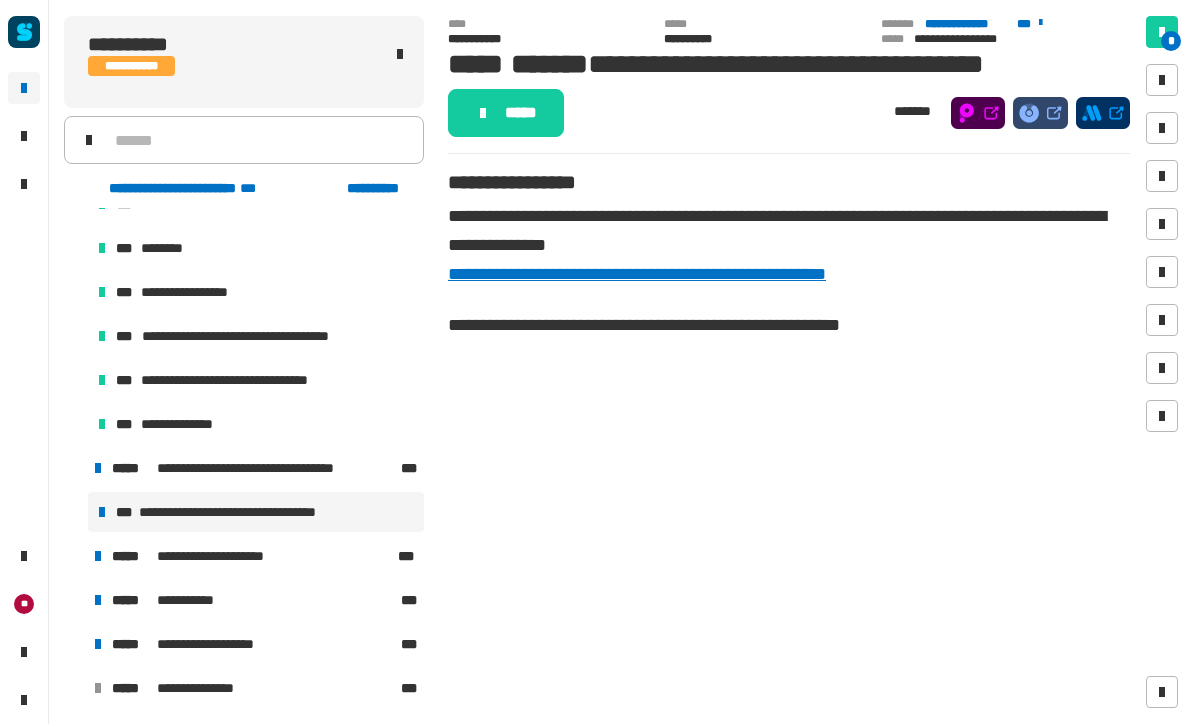 click on "*****" 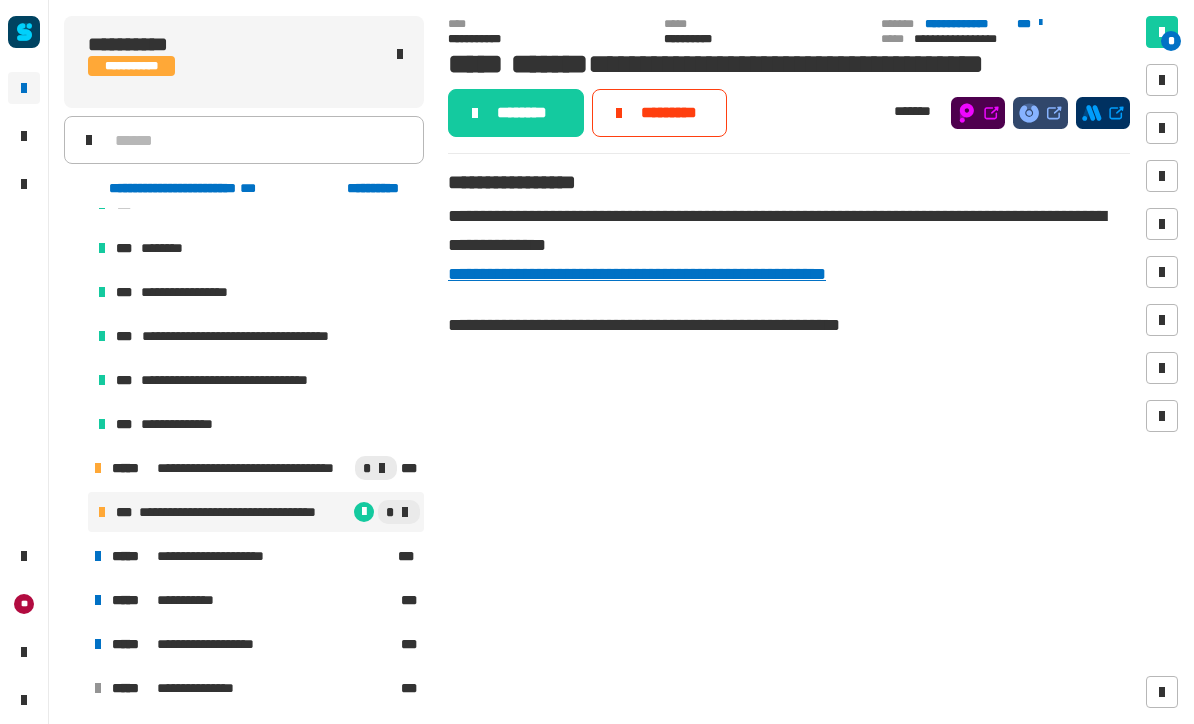 click on "********" 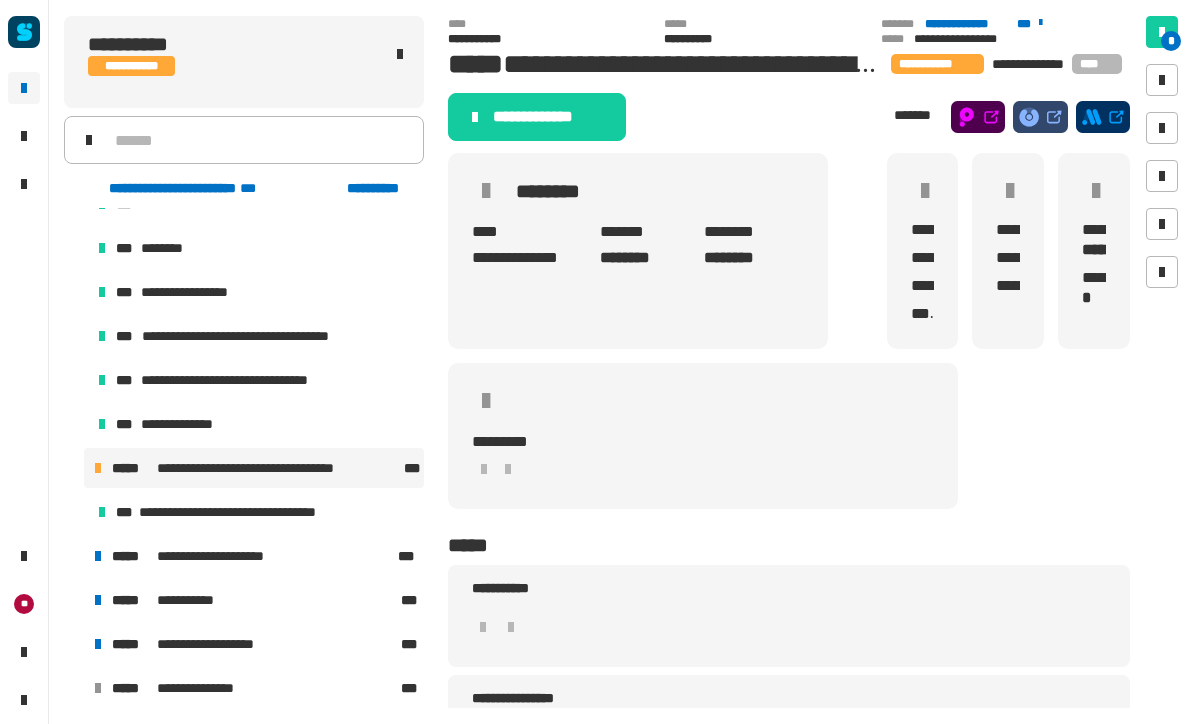 click on "**********" 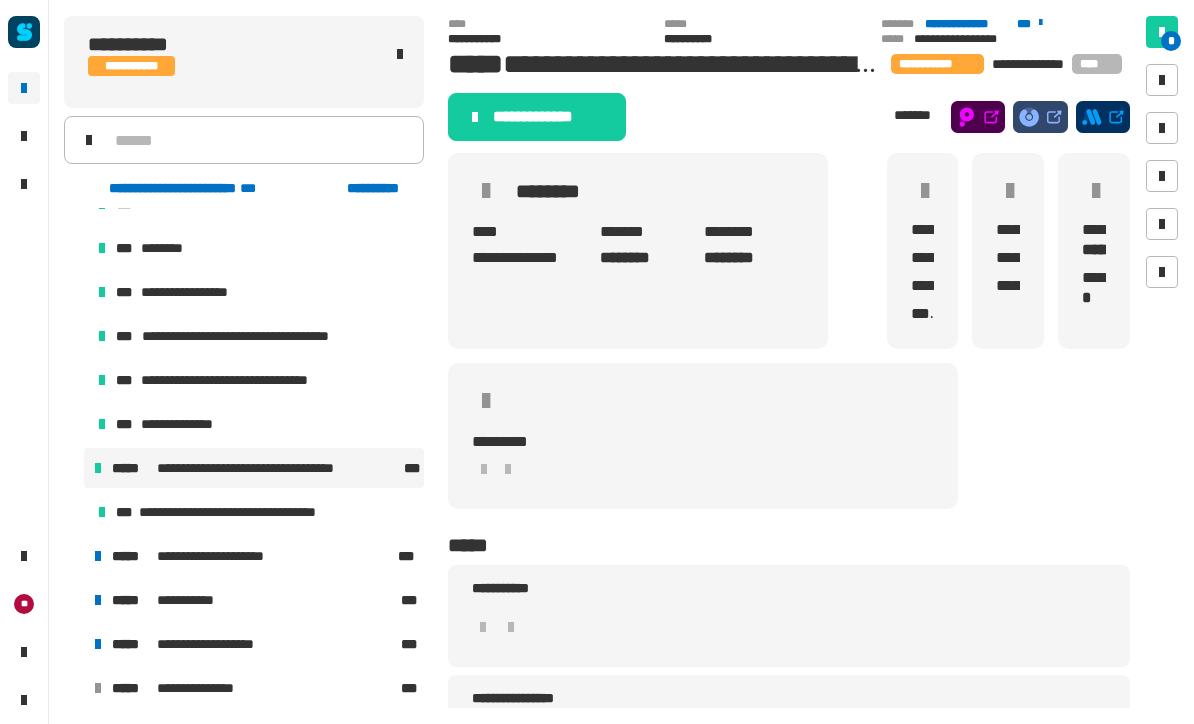 scroll, scrollTop: 0, scrollLeft: 0, axis: both 